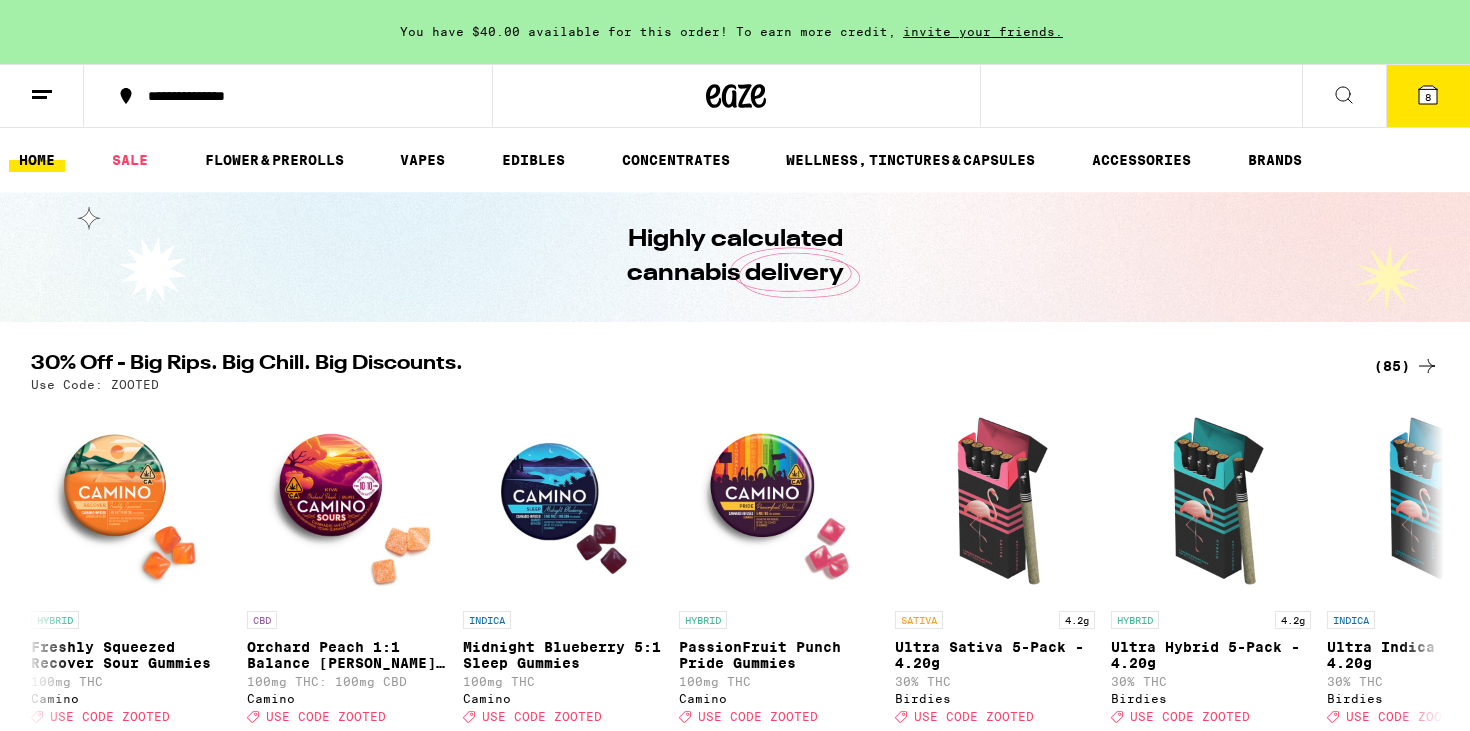 scroll, scrollTop: 8750, scrollLeft: 0, axis: vertical 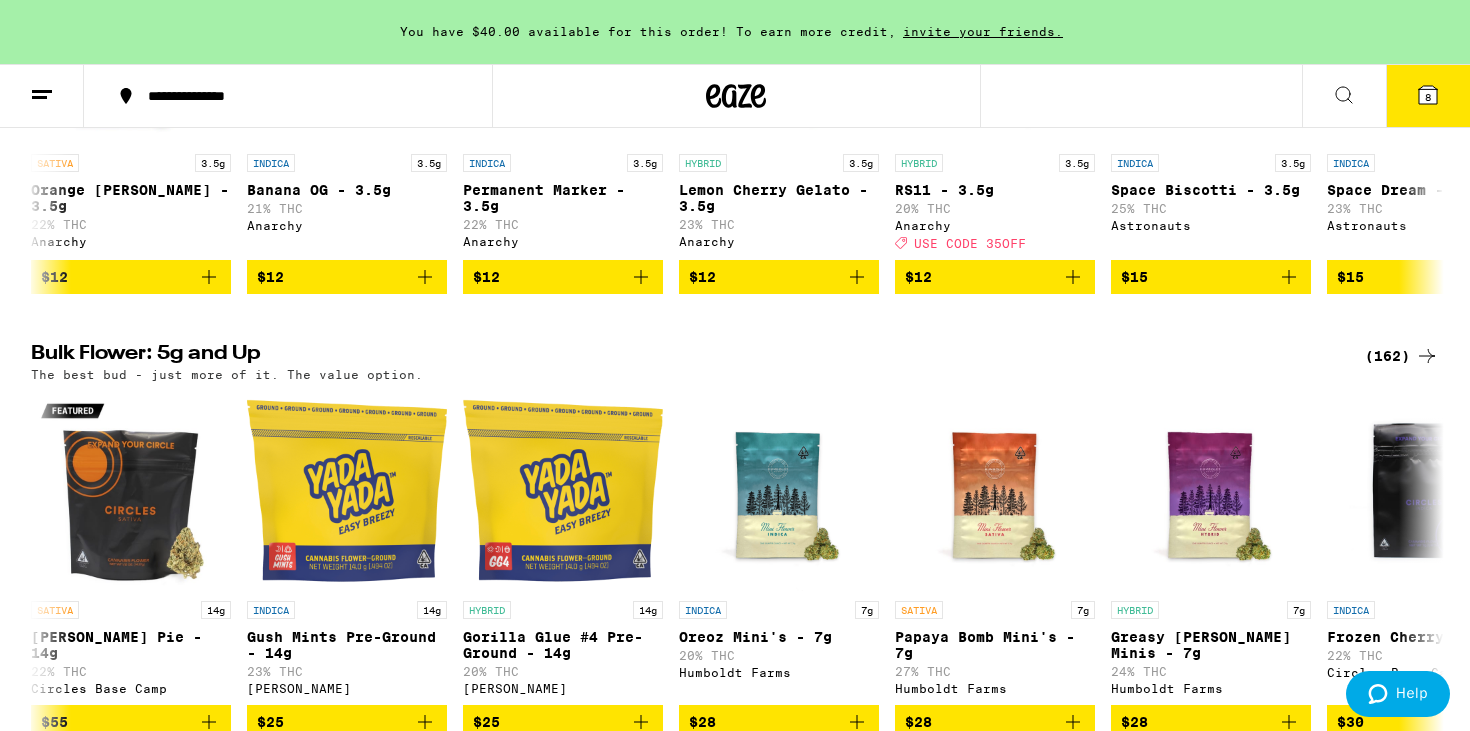 click 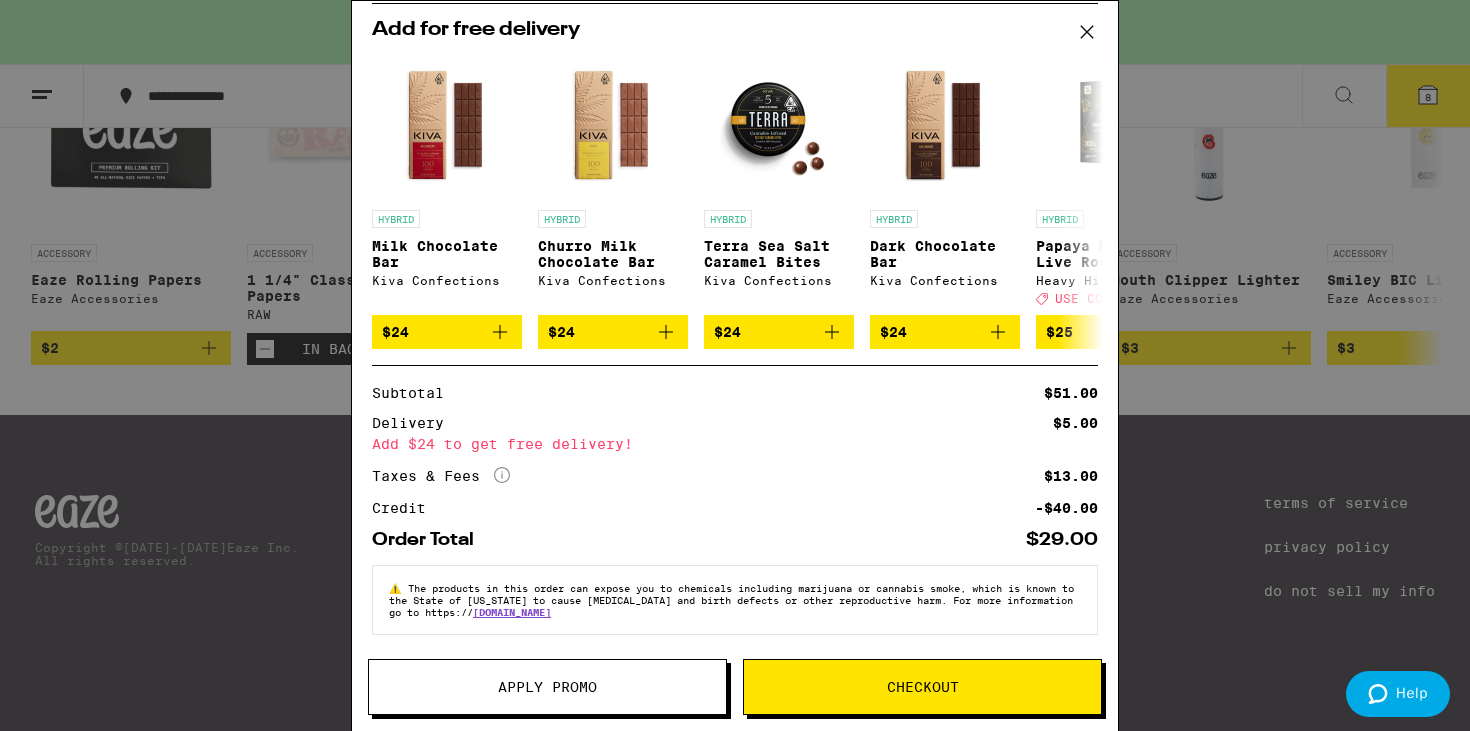 scroll, scrollTop: 0, scrollLeft: 0, axis: both 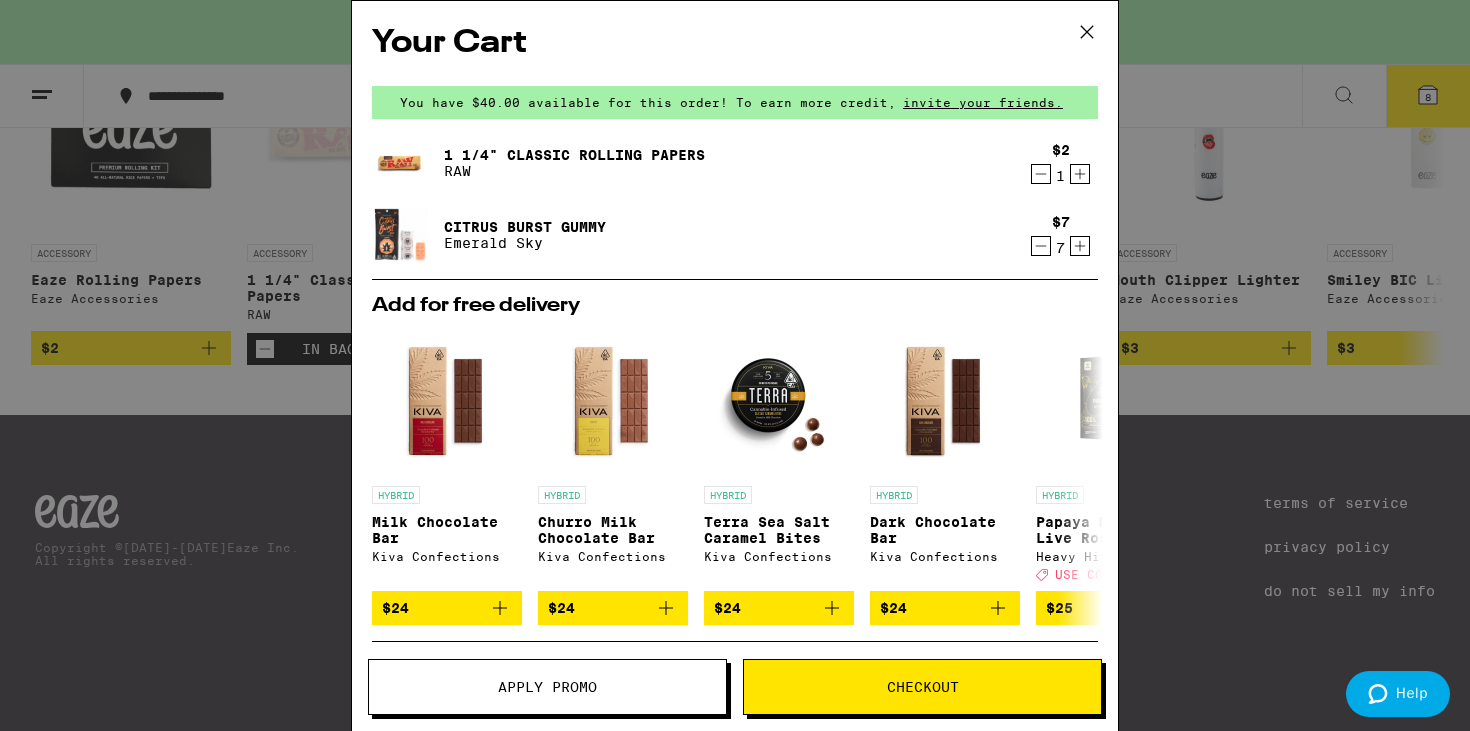 click 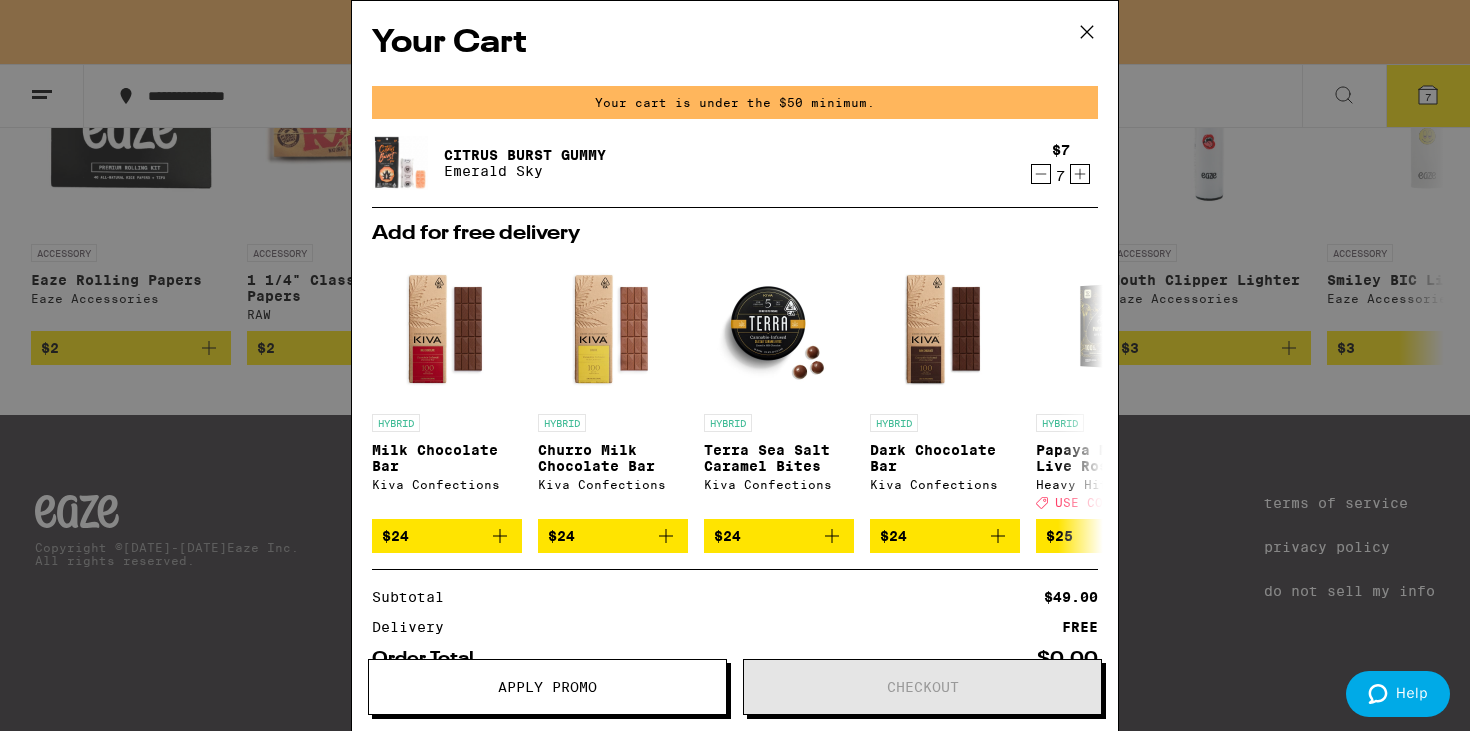 click 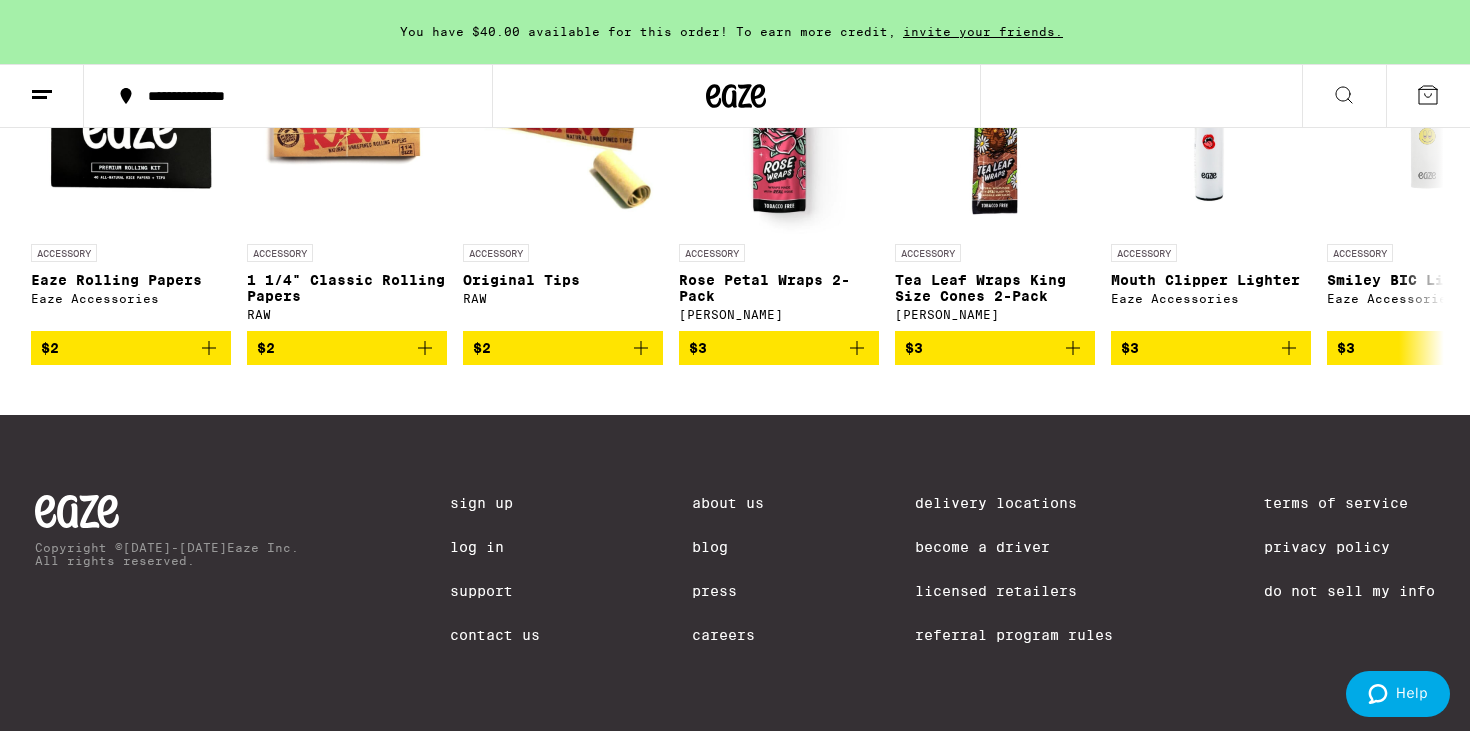 scroll, scrollTop: 8851, scrollLeft: 0, axis: vertical 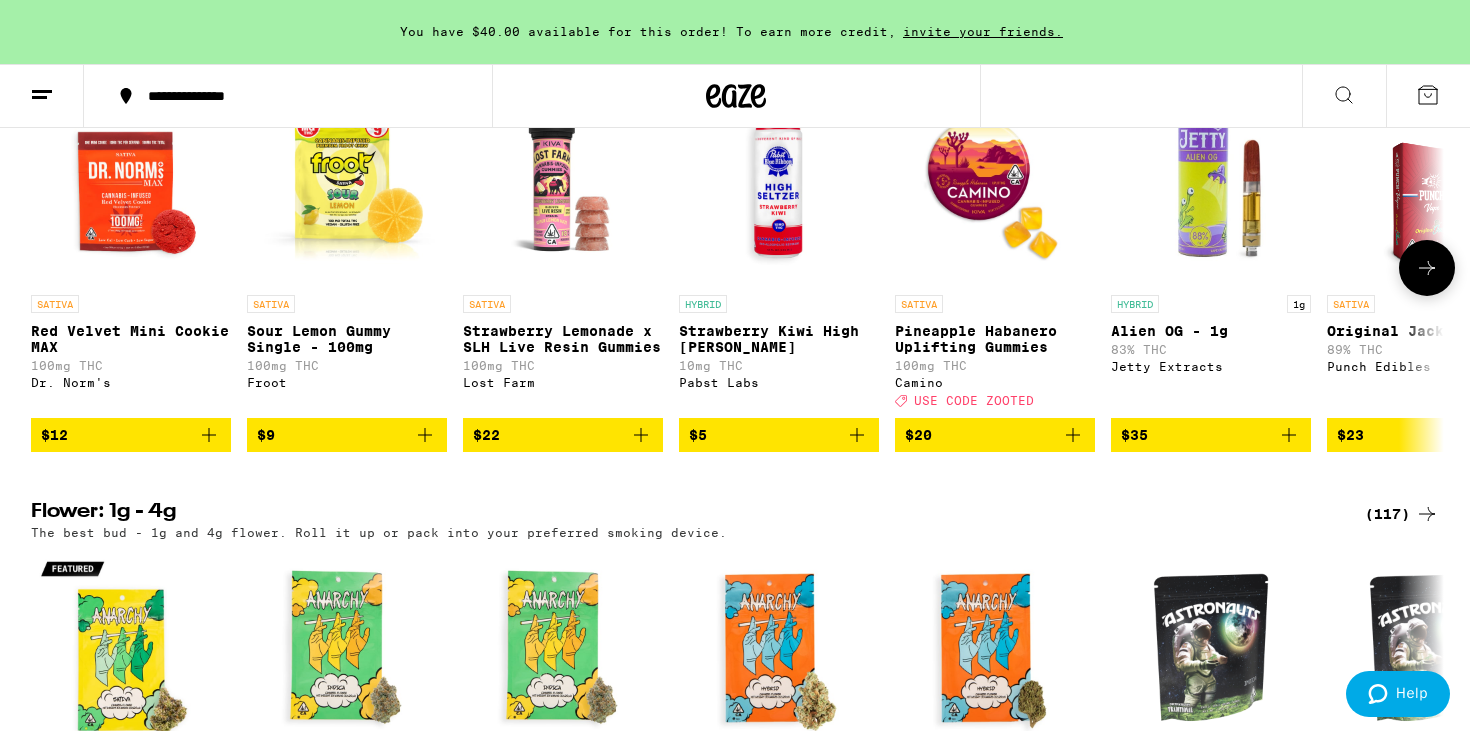 click 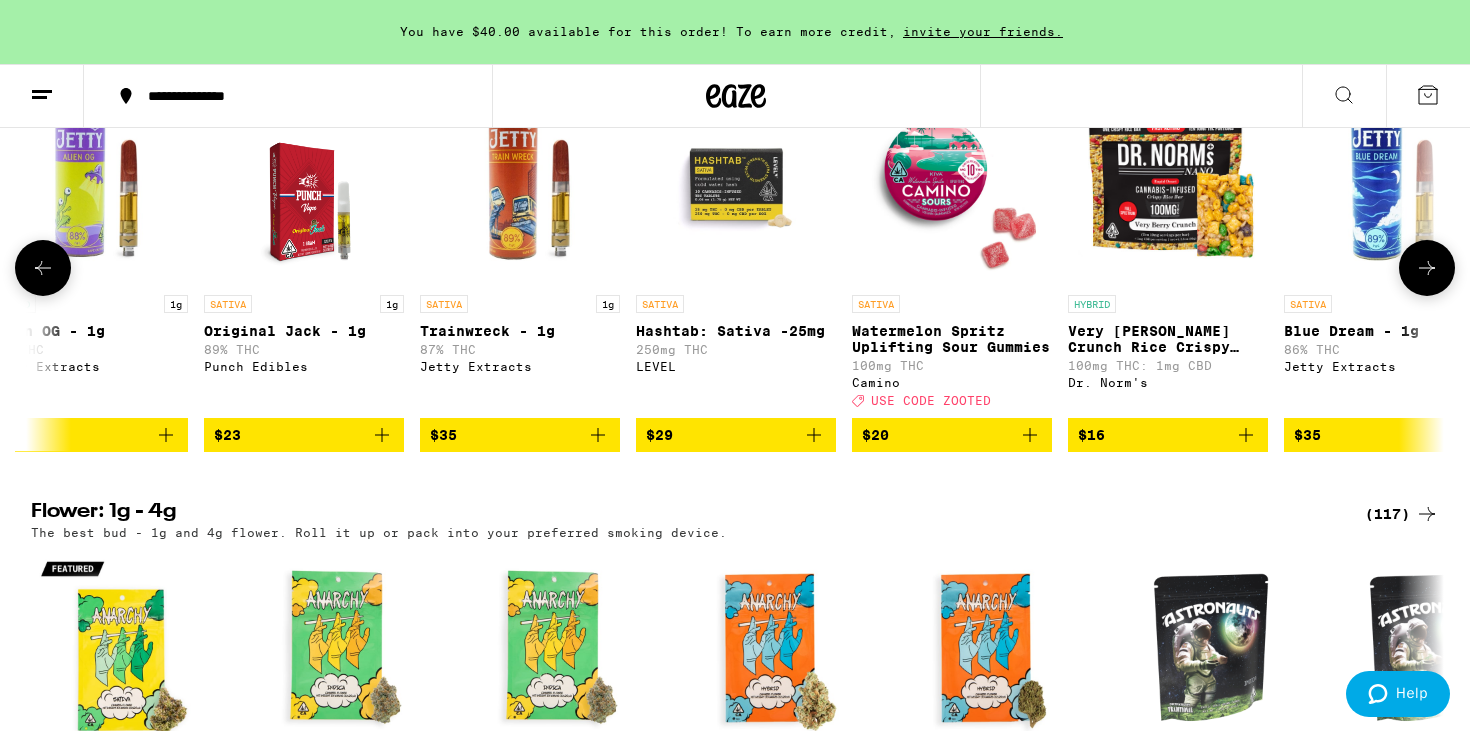 scroll, scrollTop: 0, scrollLeft: 1190, axis: horizontal 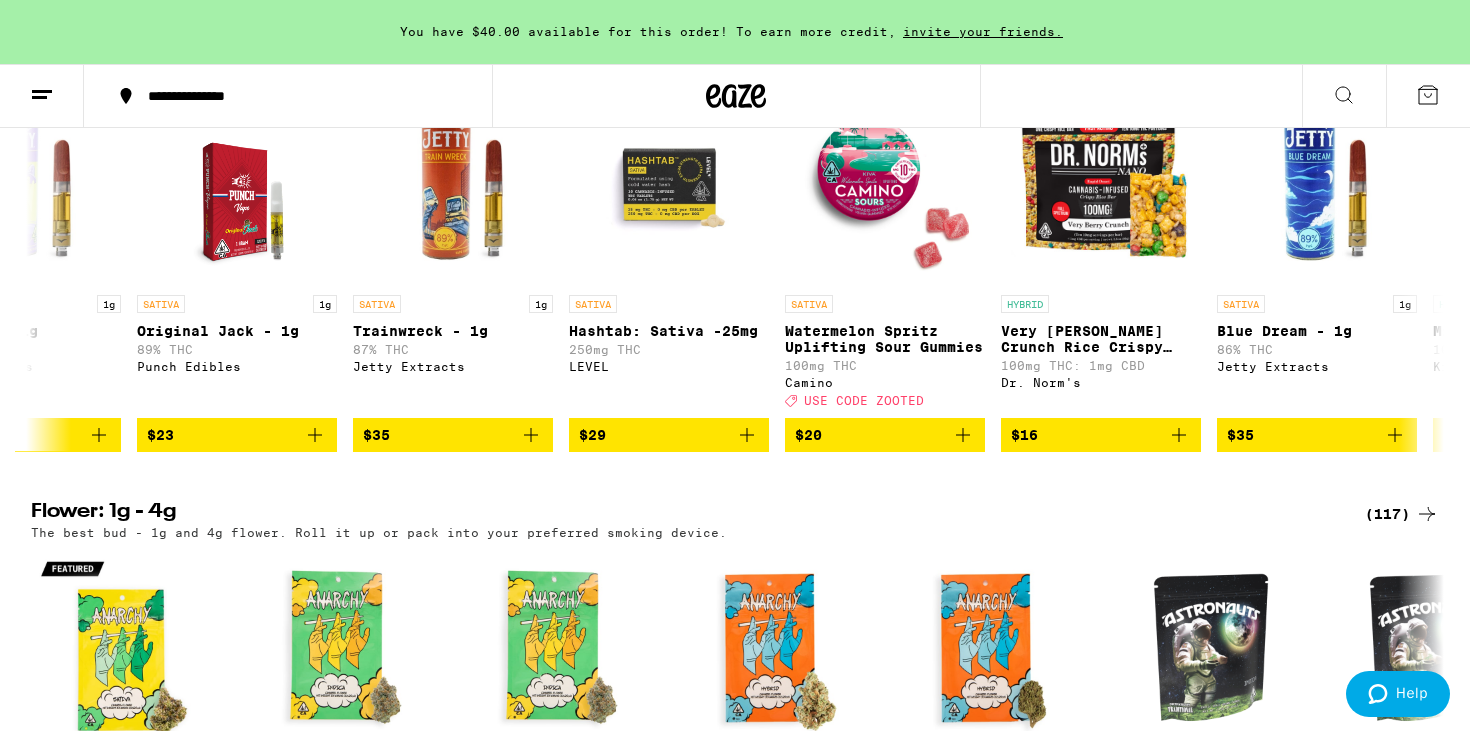 click 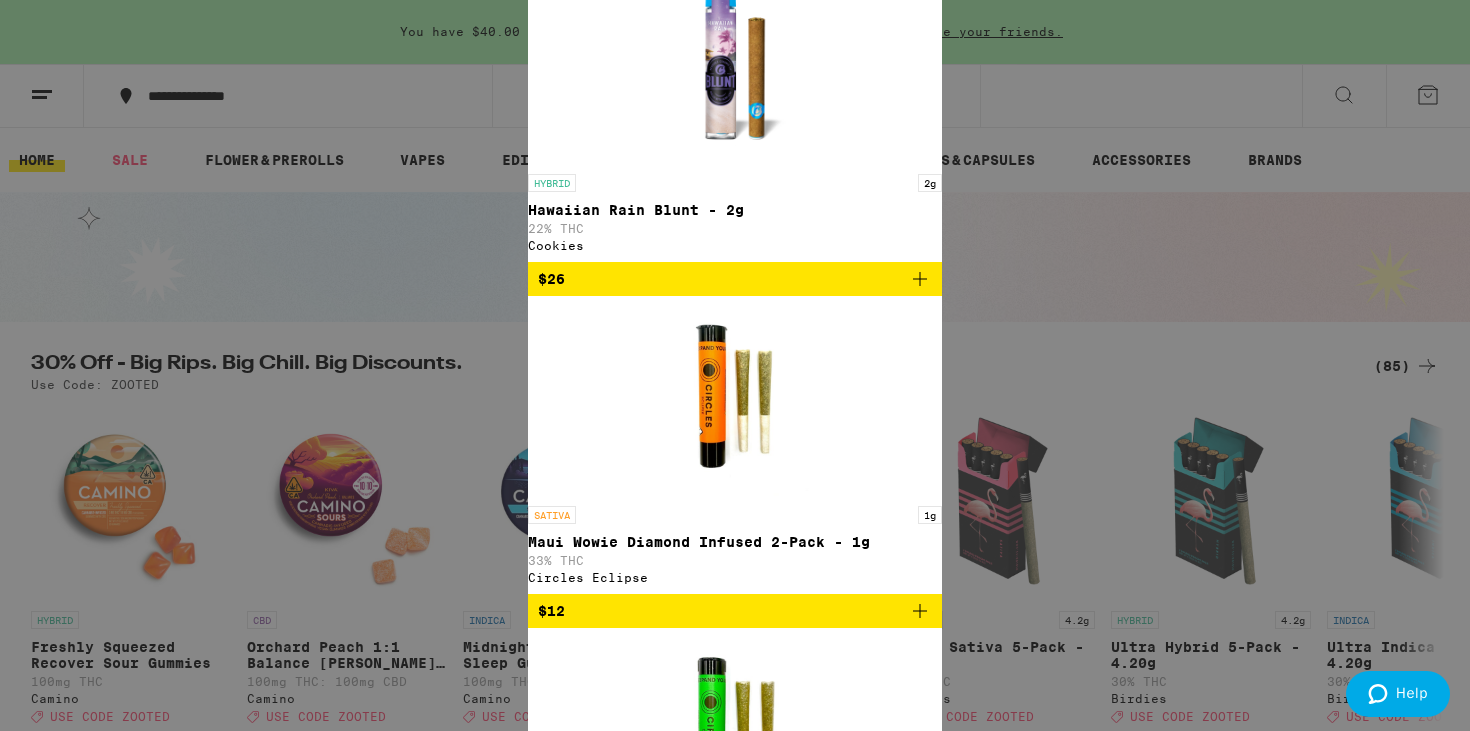 type on "level" 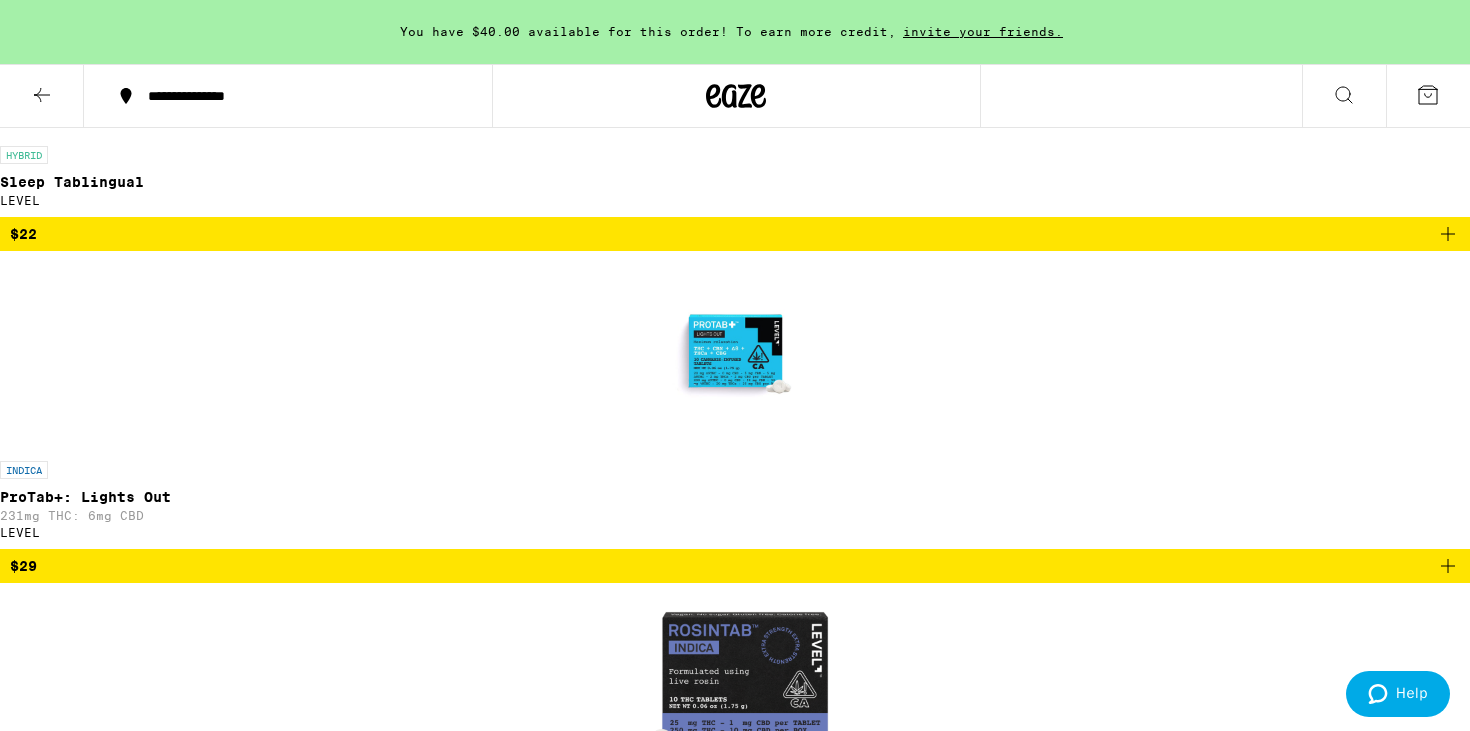 scroll, scrollTop: 842, scrollLeft: 0, axis: vertical 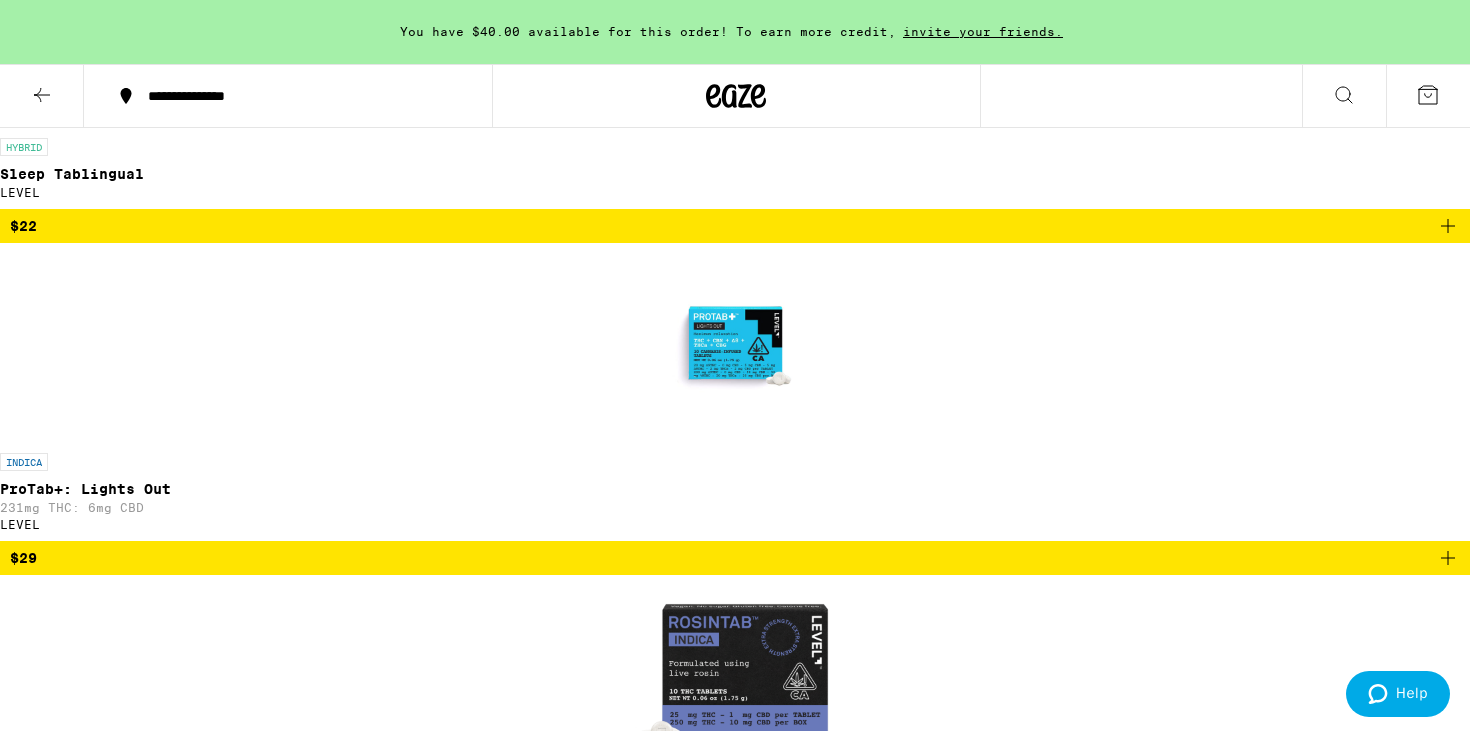 click at bounding box center [735, 2003] 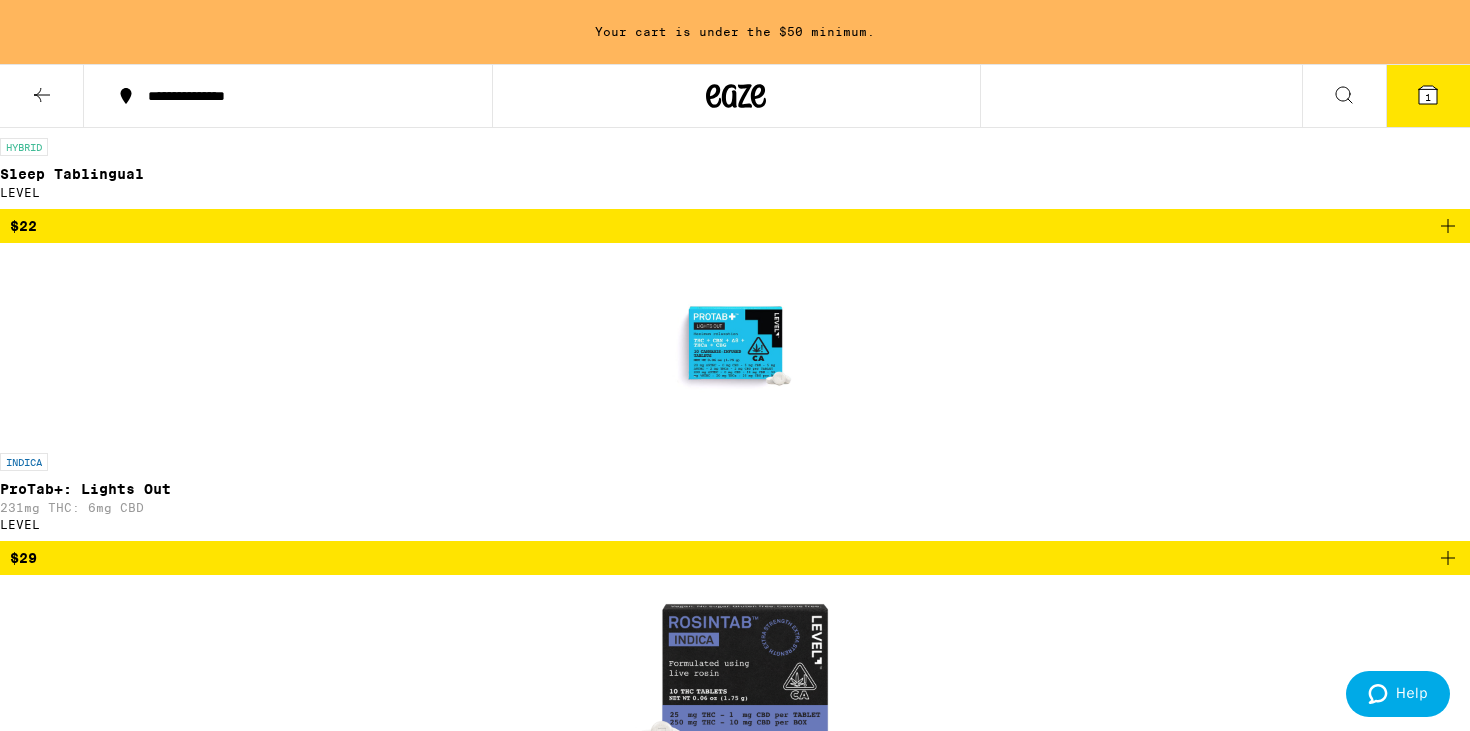 click 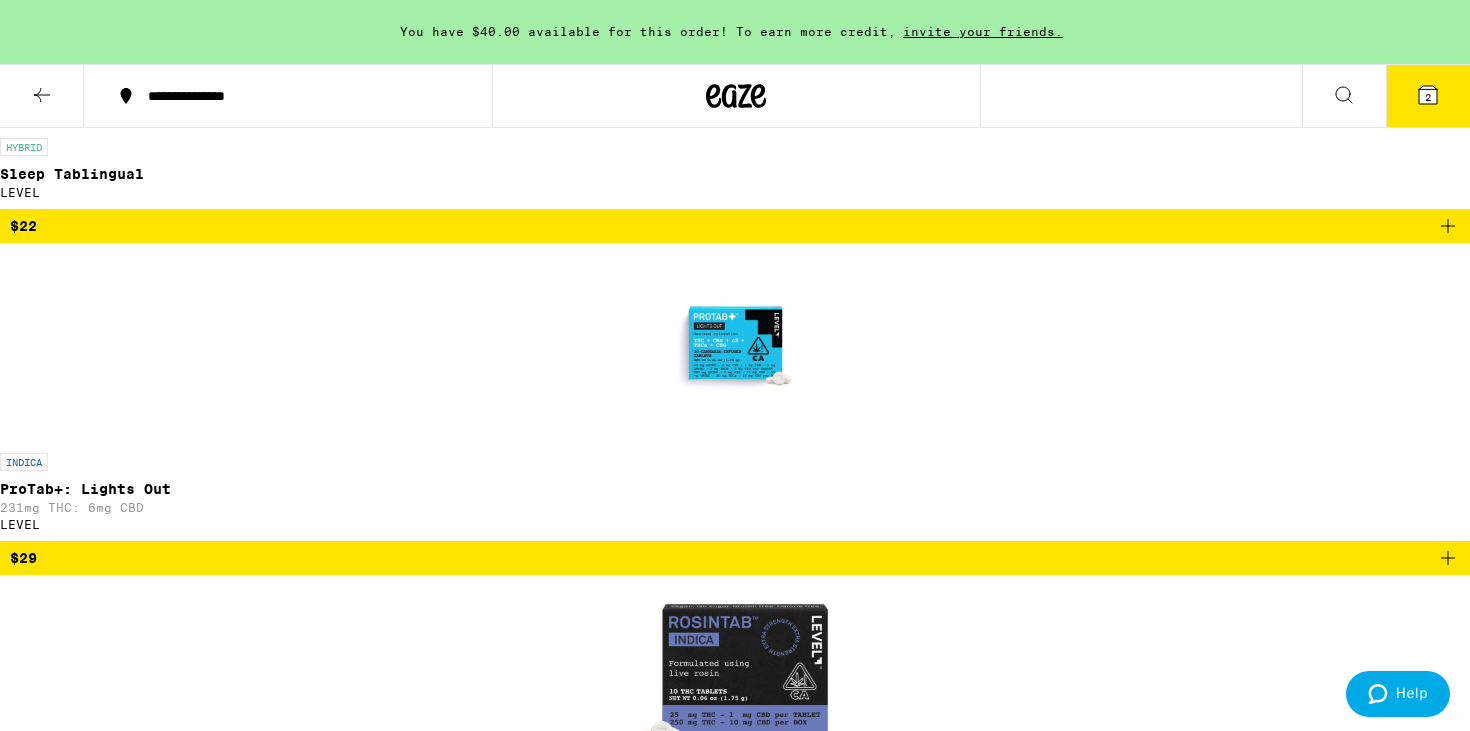 click at bounding box center (735, 1671) 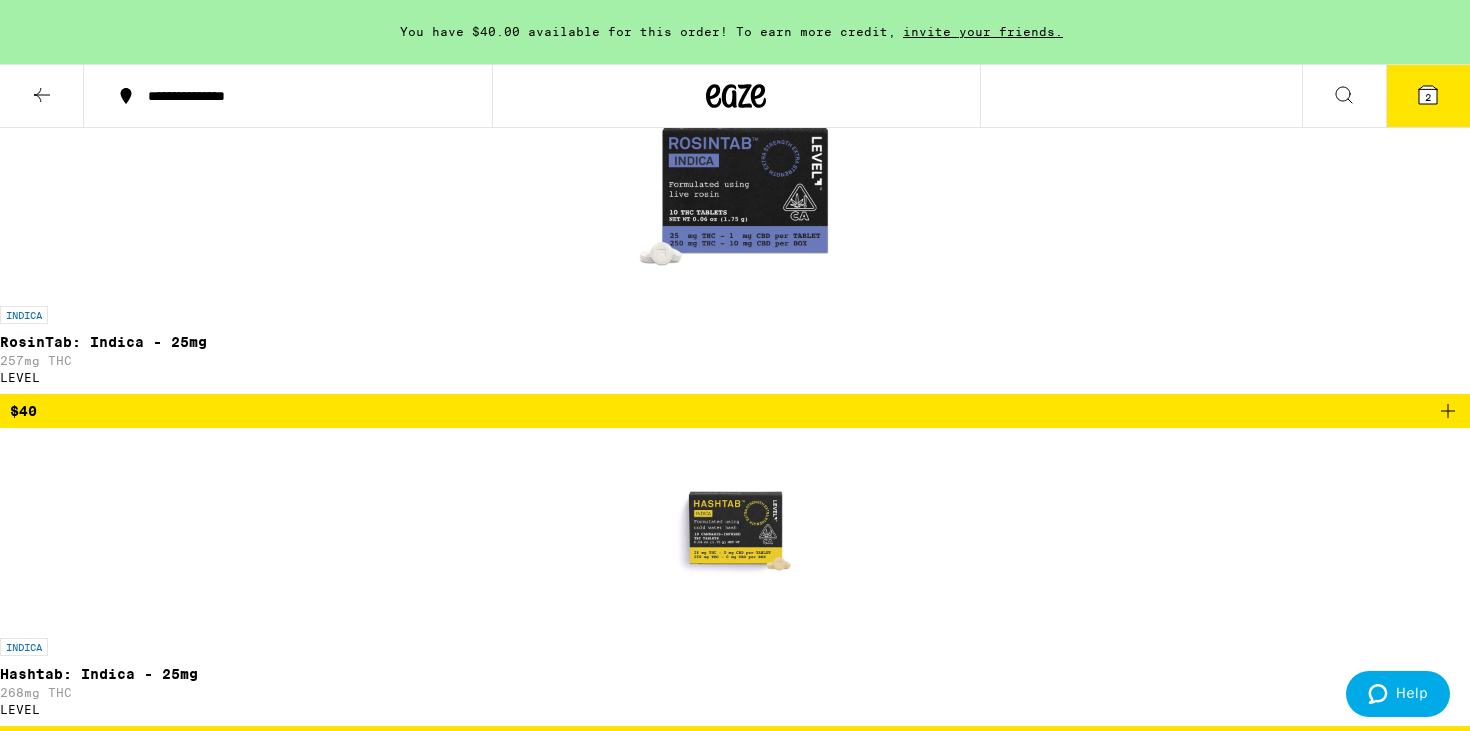 scroll, scrollTop: 1330, scrollLeft: 0, axis: vertical 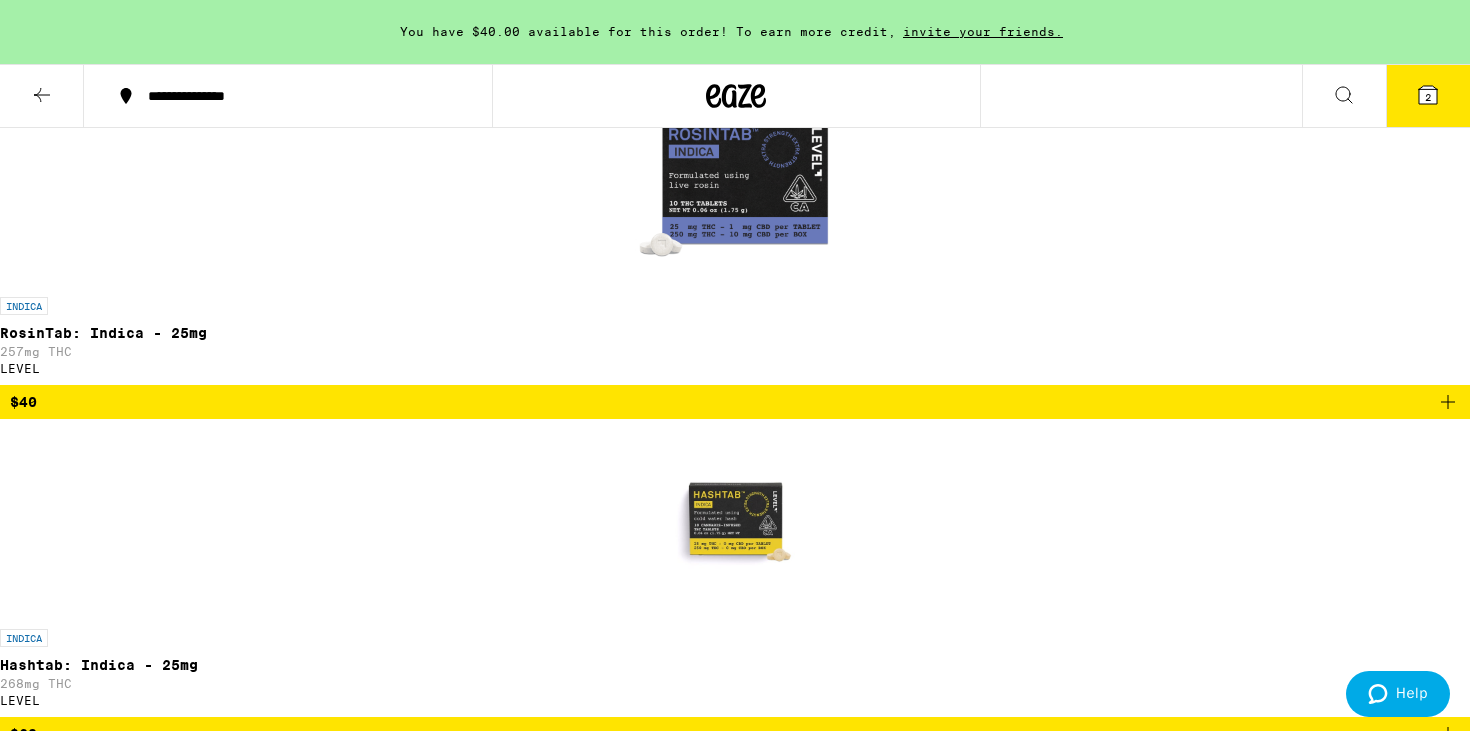 click at bounding box center [735, 3173] 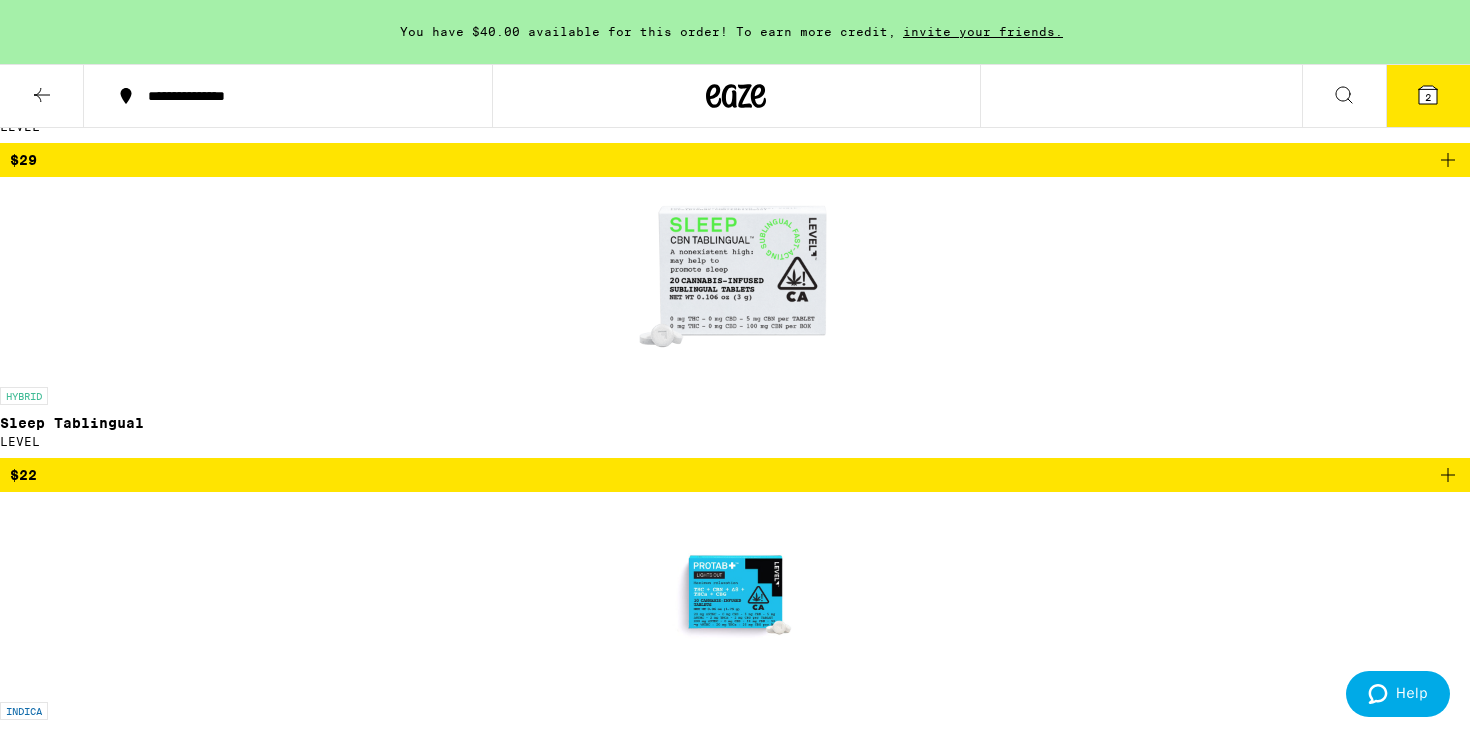 scroll, scrollTop: 594, scrollLeft: 0, axis: vertical 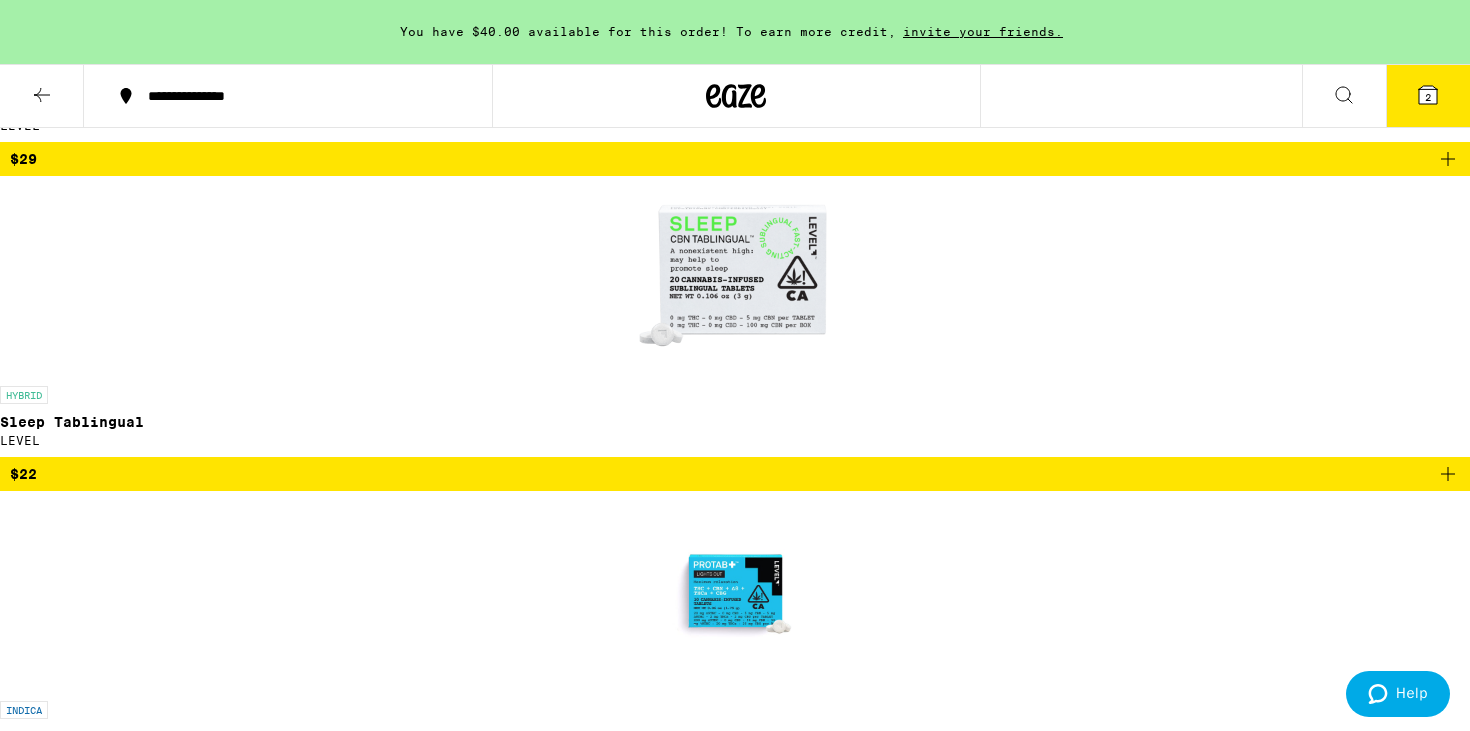 click at bounding box center [735, -56] 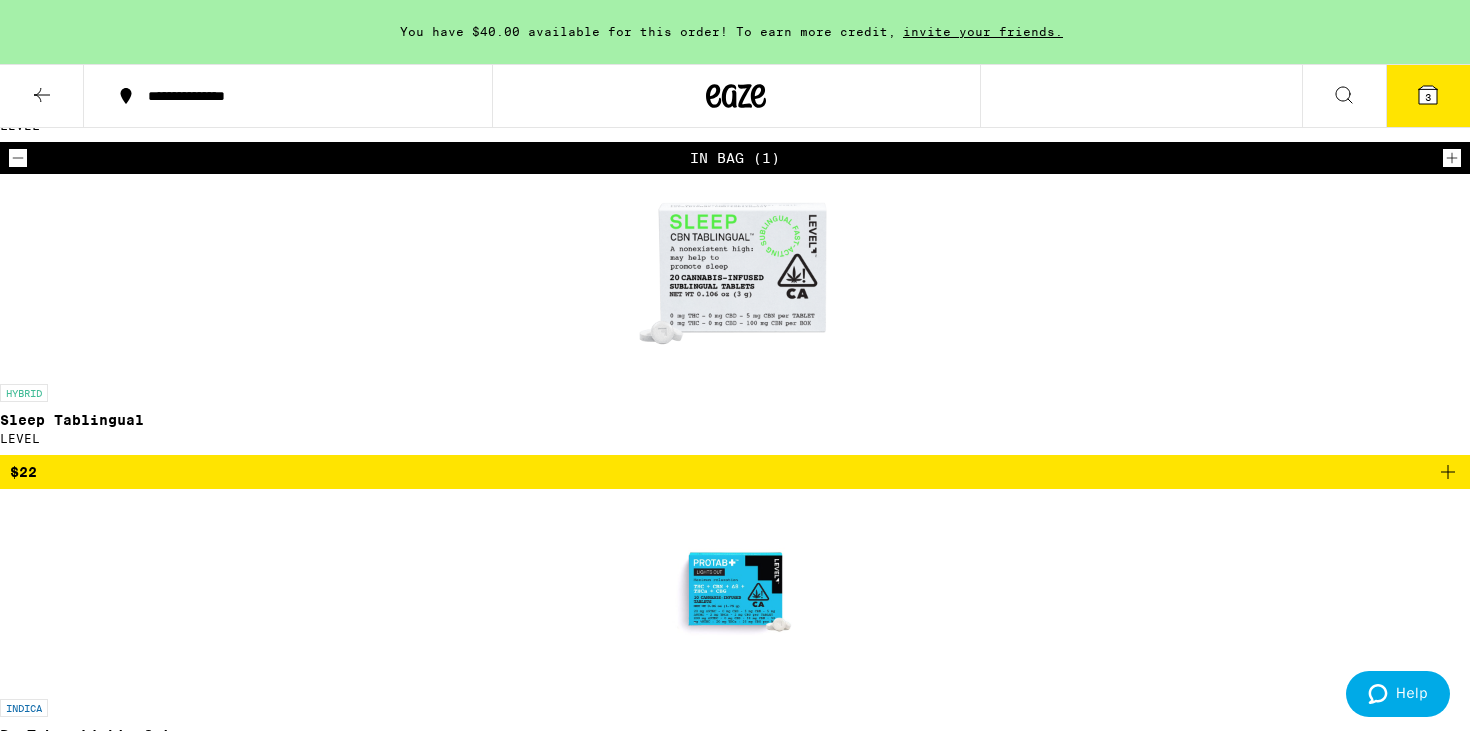 click 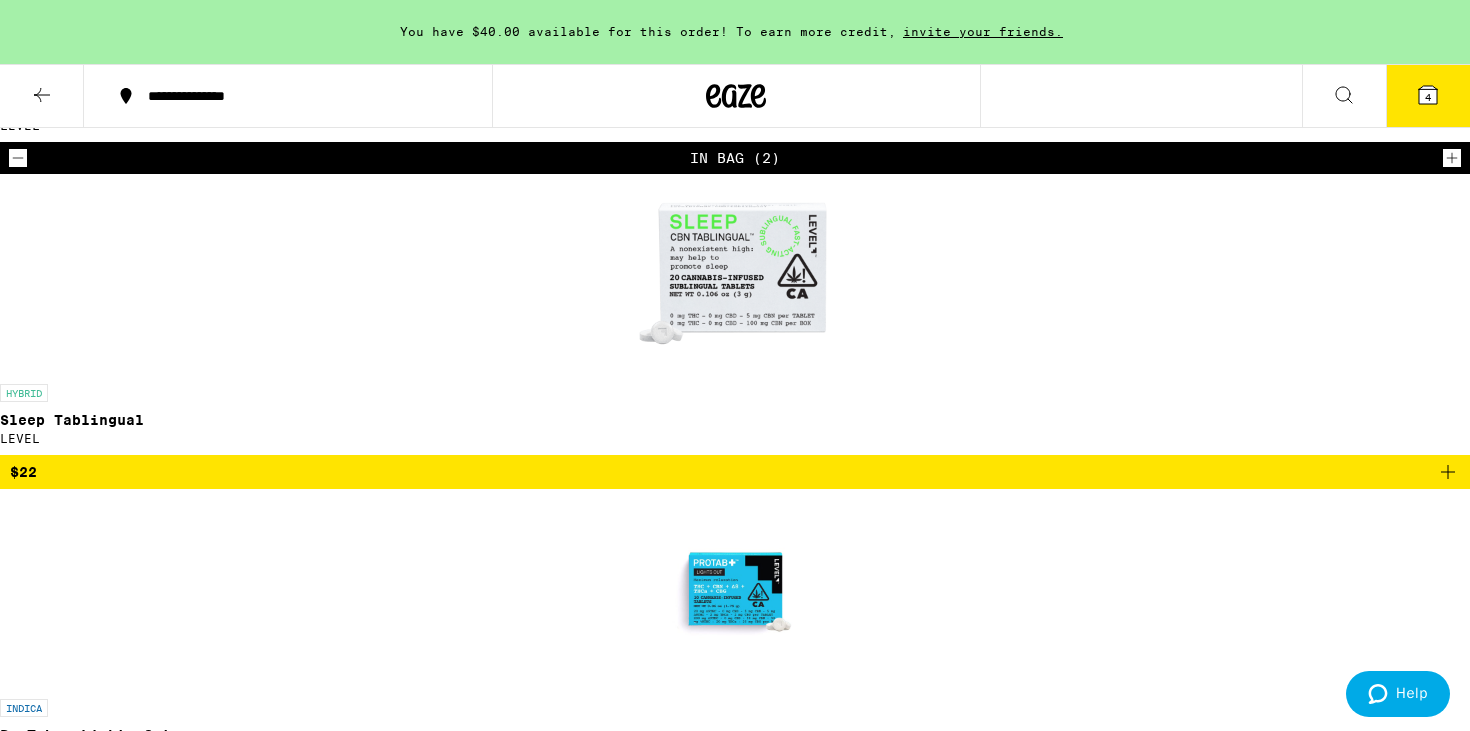 click 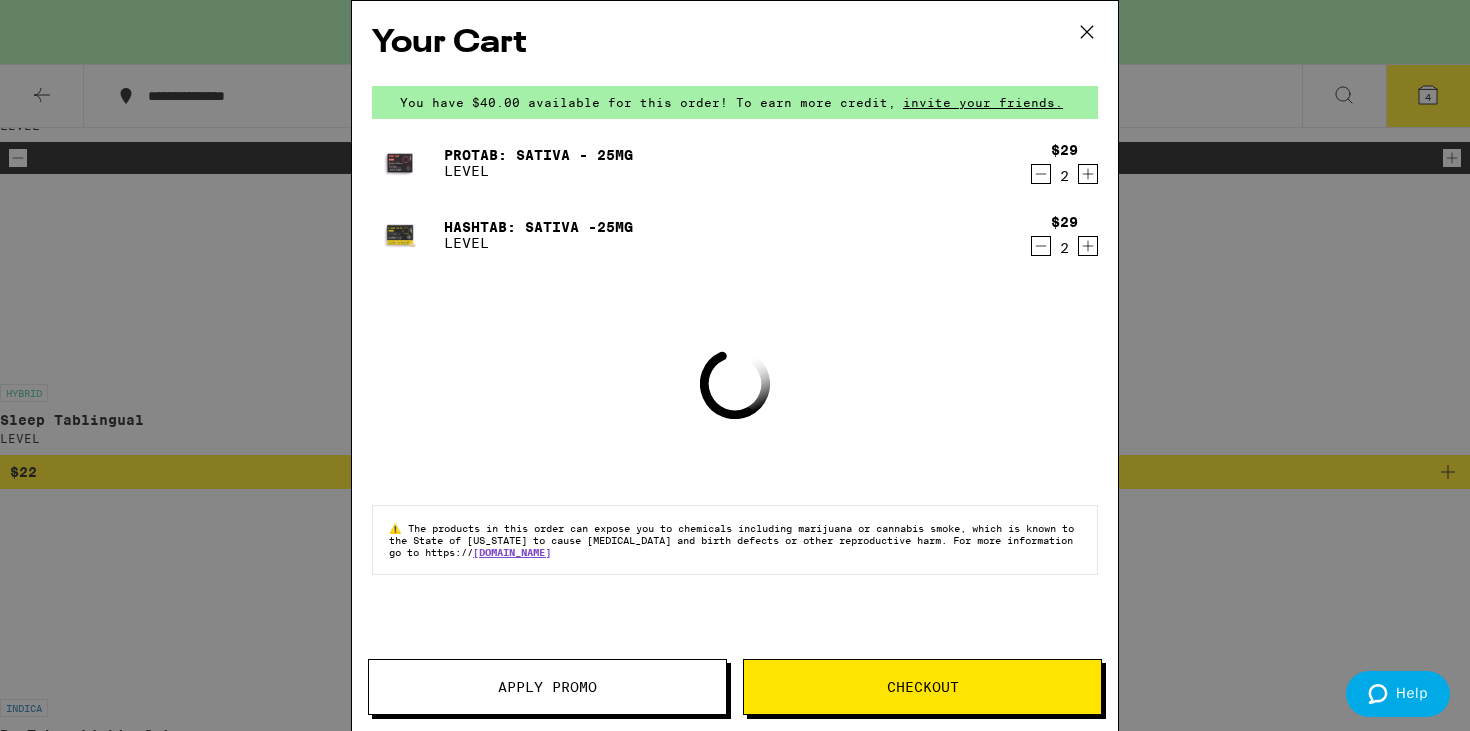 click 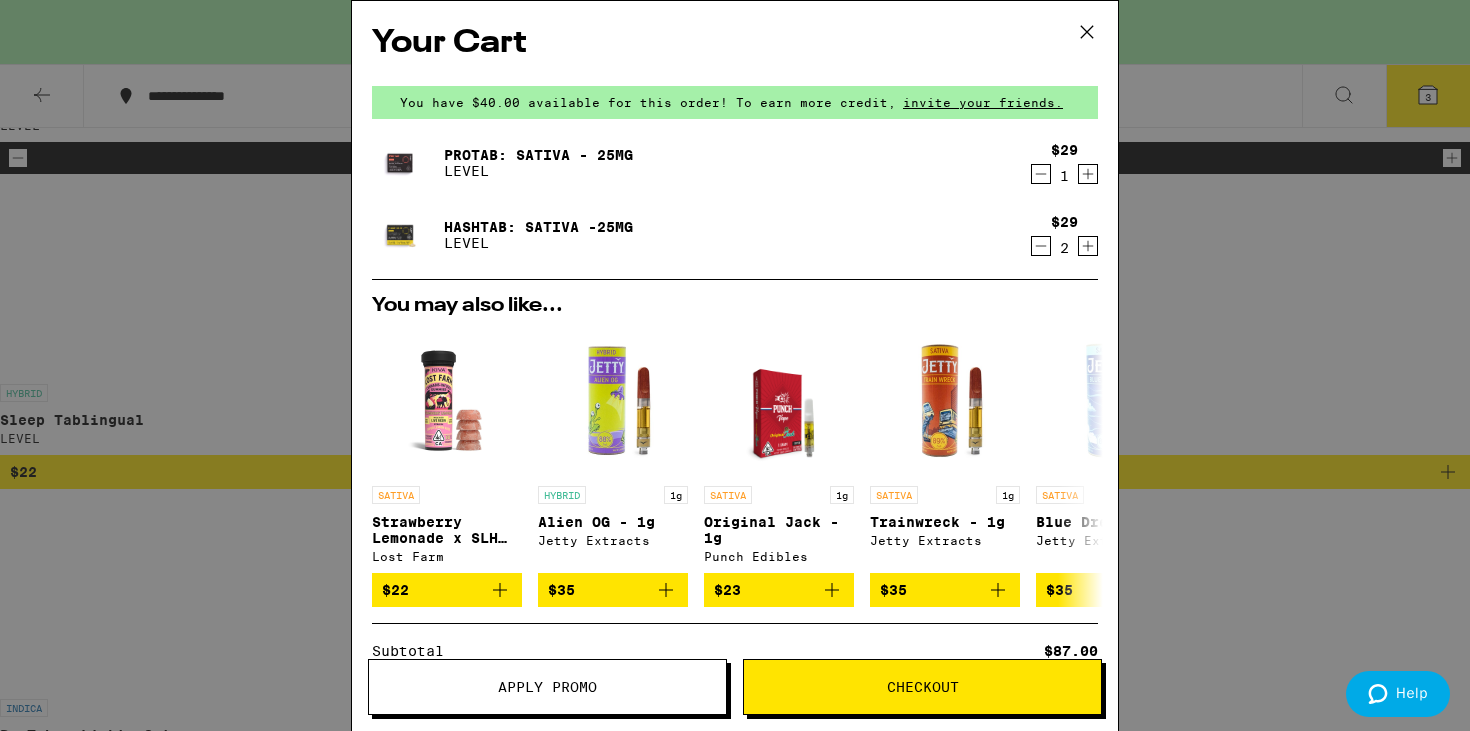 click 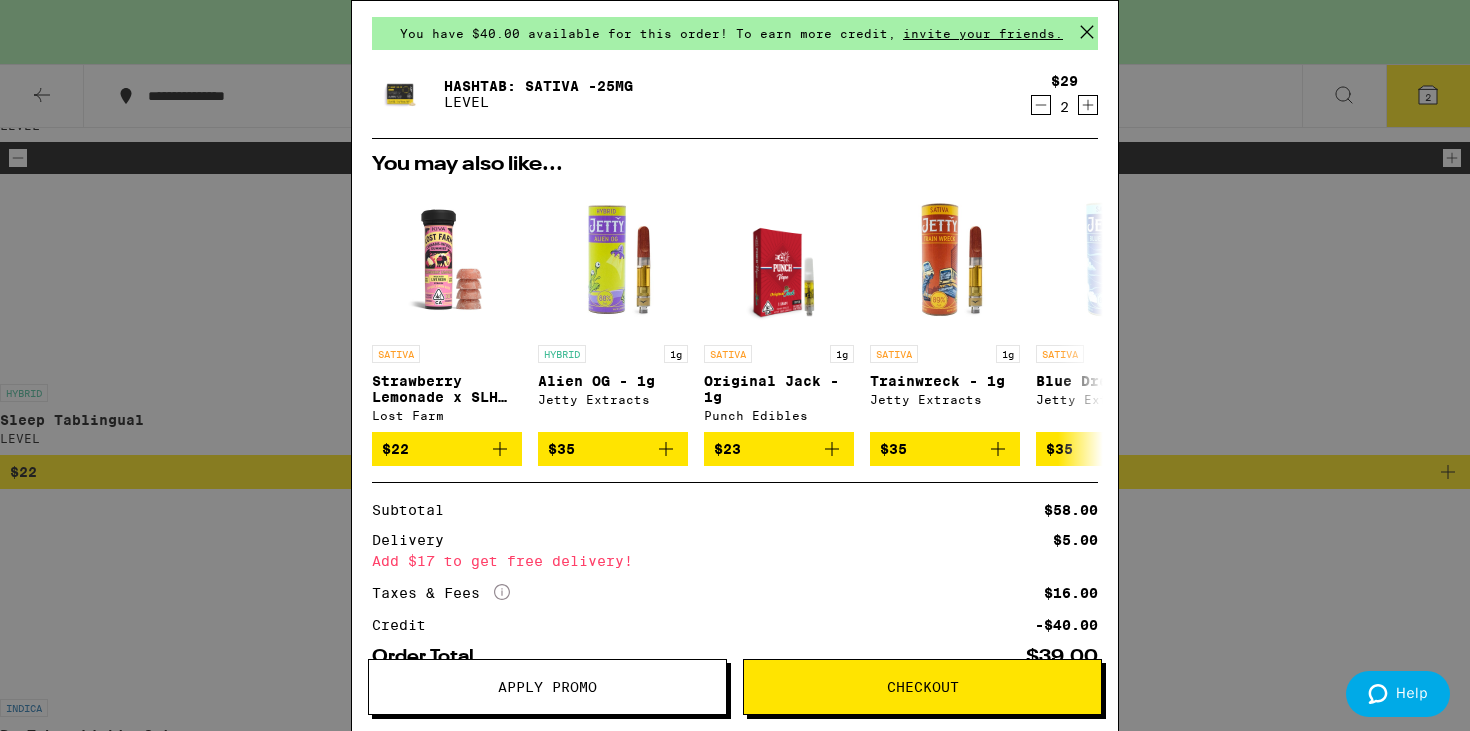 scroll, scrollTop: 0, scrollLeft: 0, axis: both 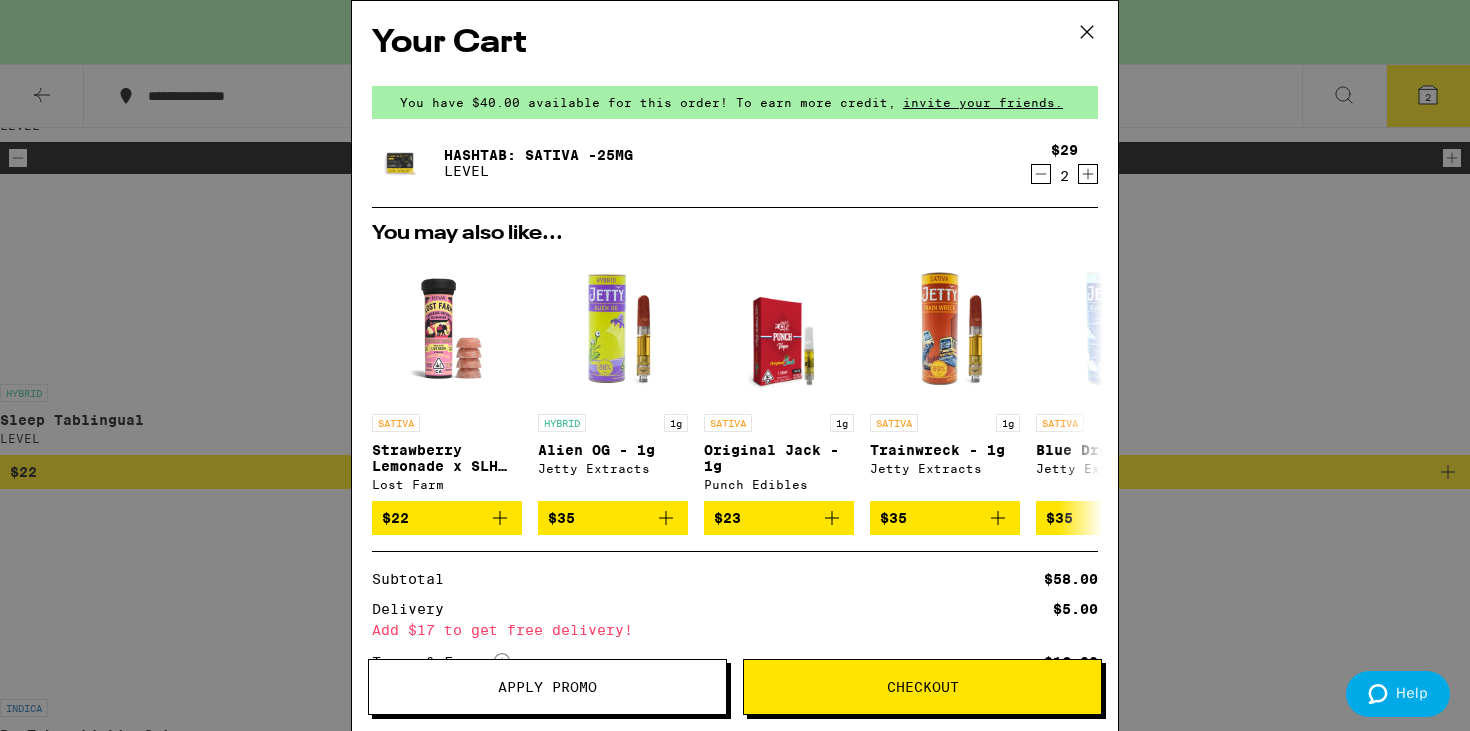 click 